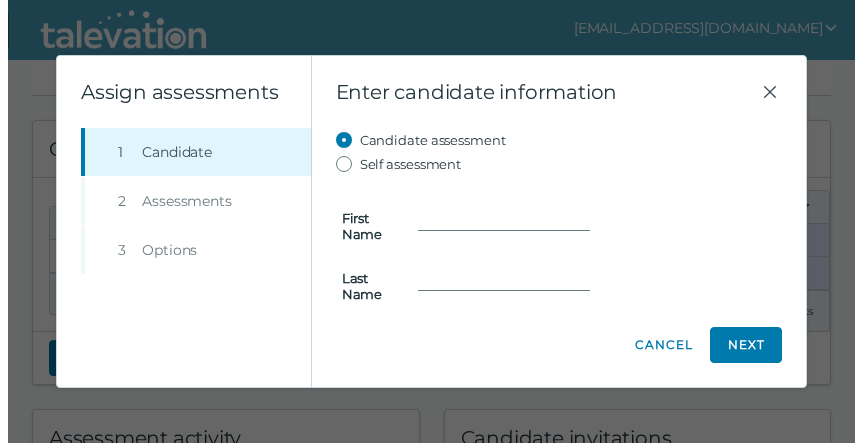 scroll, scrollTop: 341, scrollLeft: 0, axis: vertical 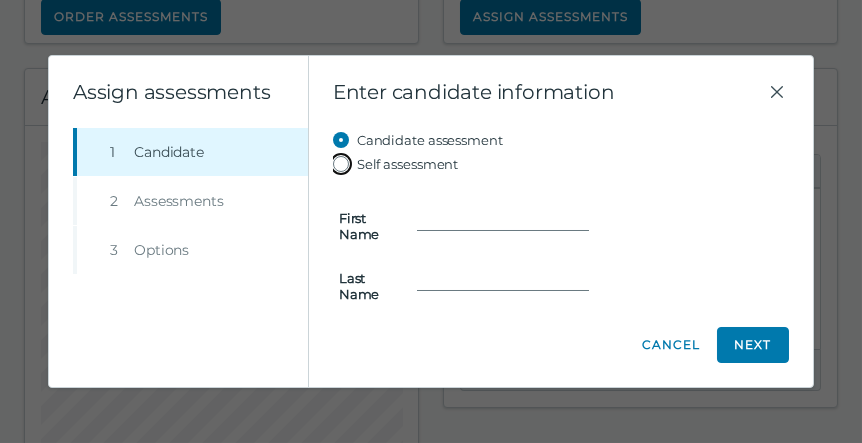 click on "Self assessment" at bounding box center (345, 164) 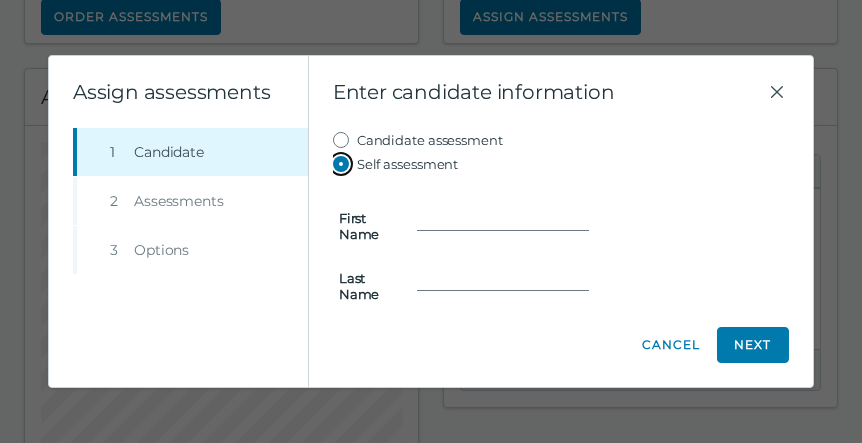 type on "[PERSON_NAME]" 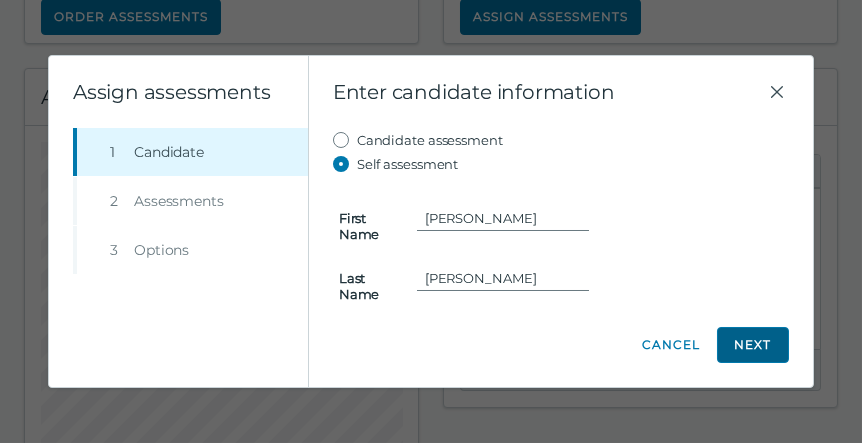 click on "Next" 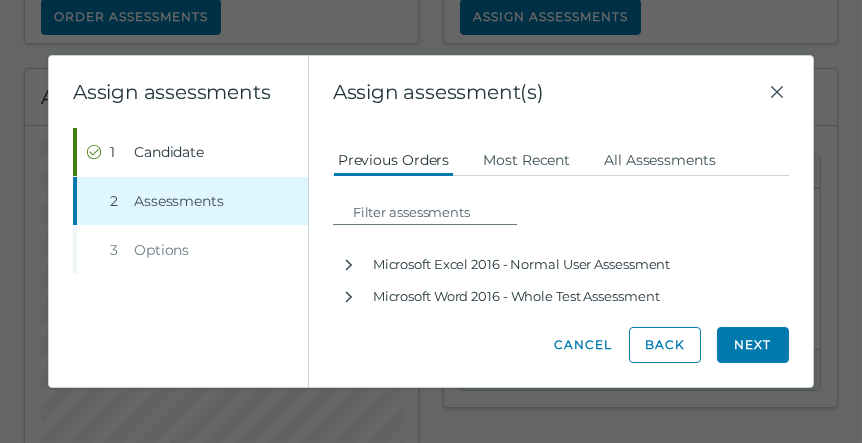 scroll, scrollTop: 17, scrollLeft: 0, axis: vertical 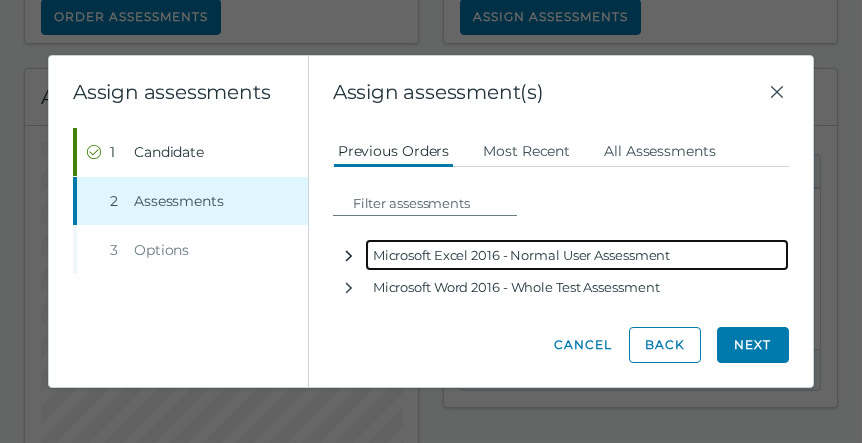 click 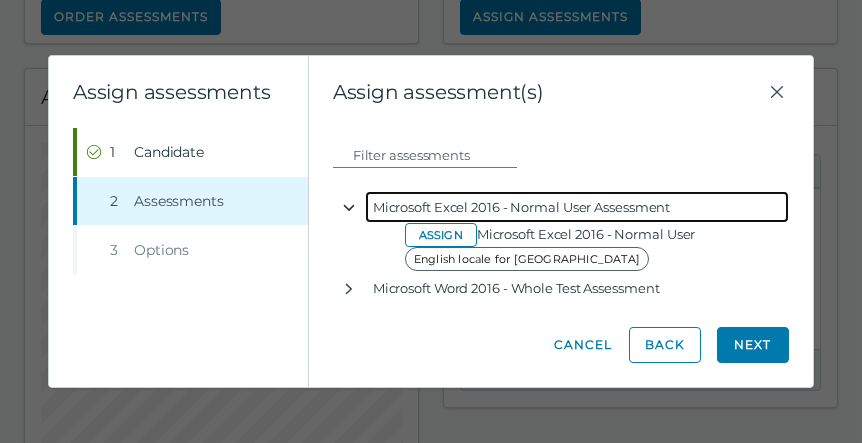 scroll, scrollTop: 65, scrollLeft: 0, axis: vertical 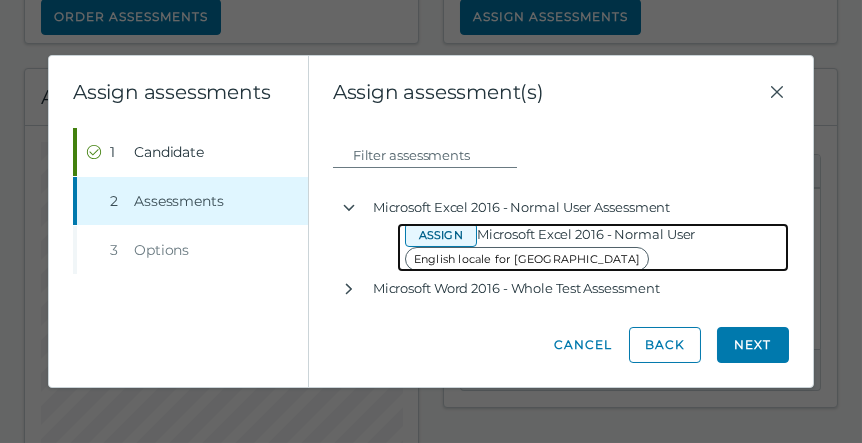 click on "Assign" at bounding box center [441, 235] 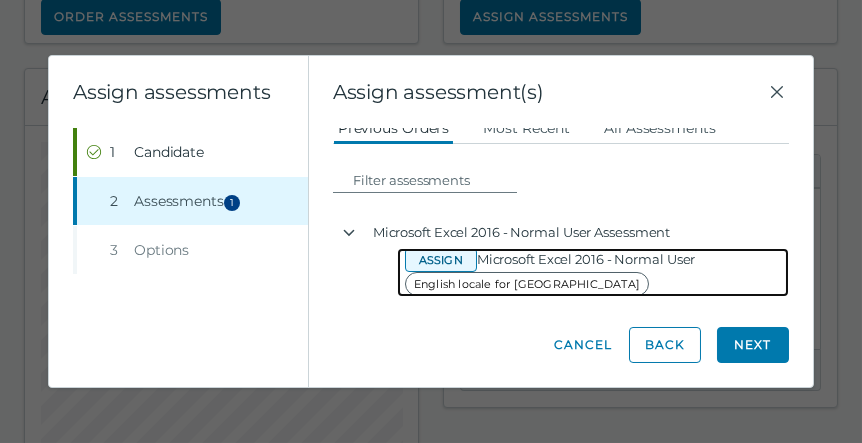 scroll, scrollTop: 90, scrollLeft: 0, axis: vertical 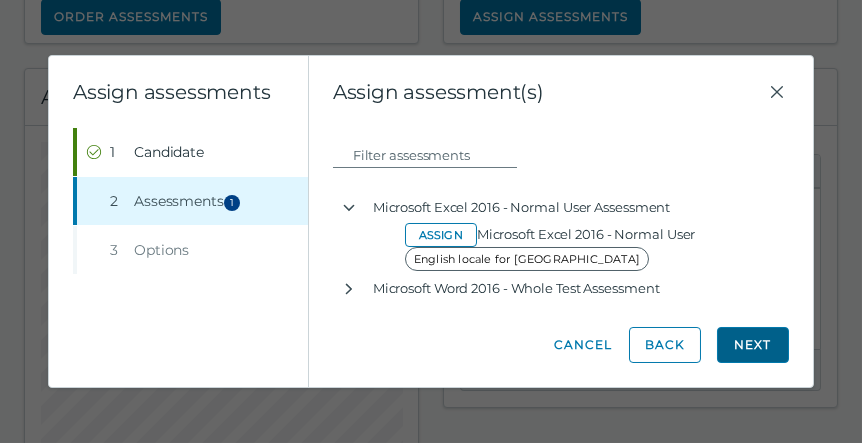 click on "Next" 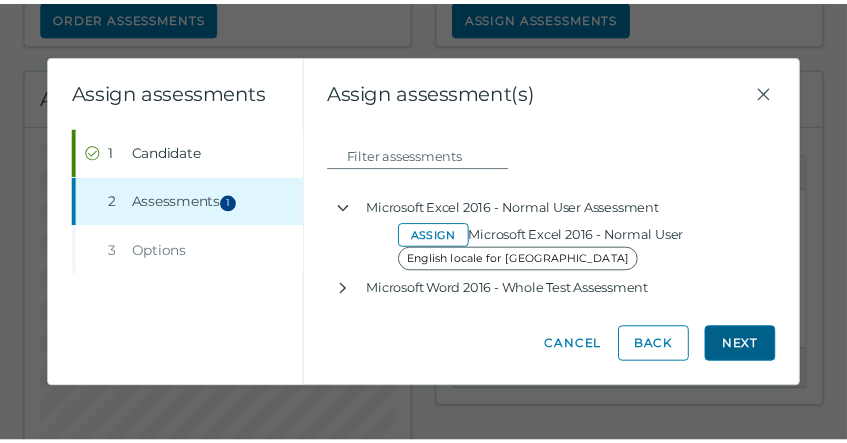 scroll, scrollTop: 0, scrollLeft: 0, axis: both 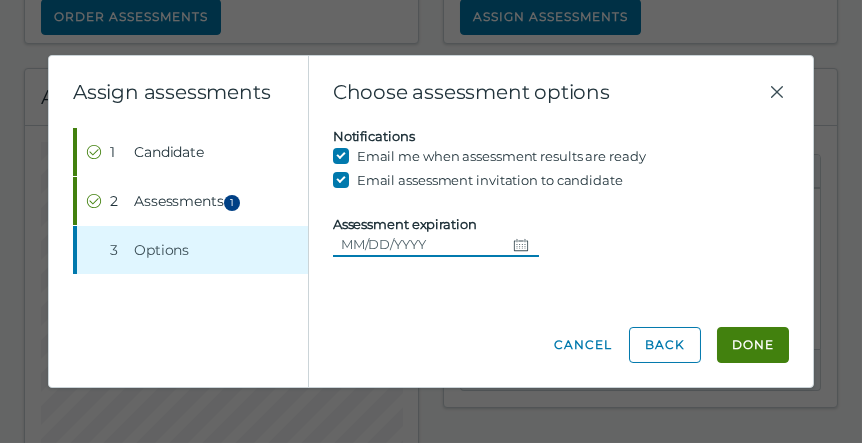 click 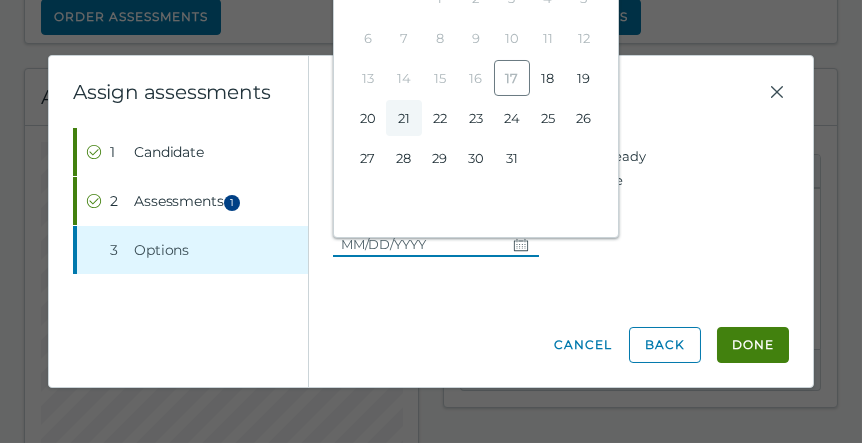 type on "[DATE]" 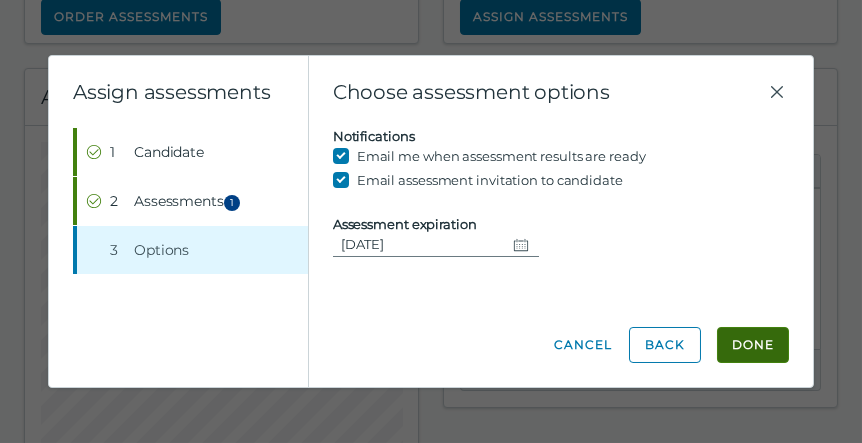 click on "Done" 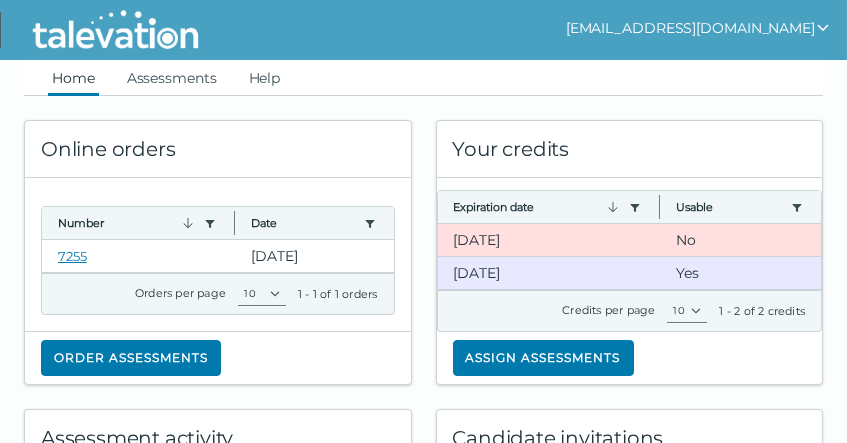 scroll, scrollTop: 0, scrollLeft: 0, axis: both 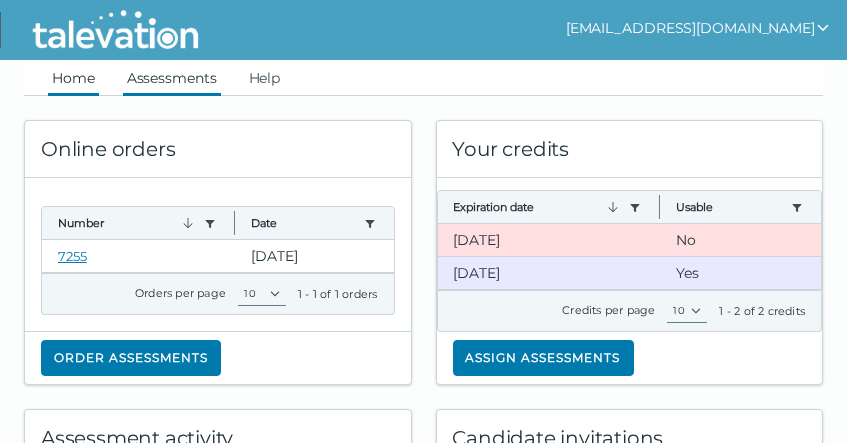 click on "Assessments" at bounding box center (172, 78) 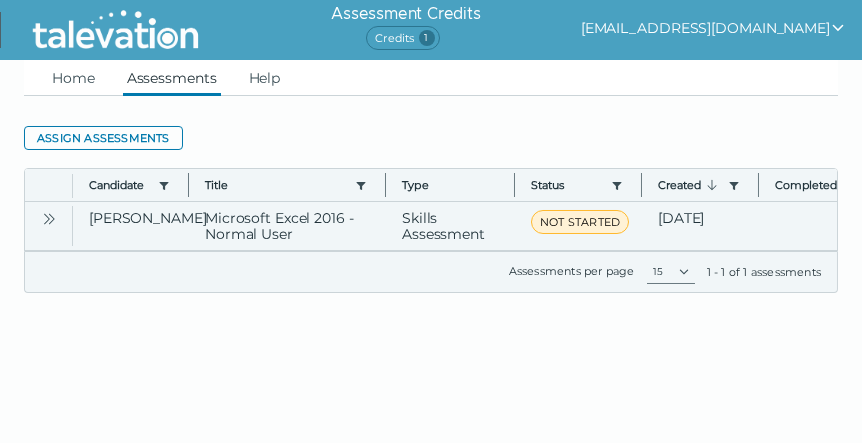 click 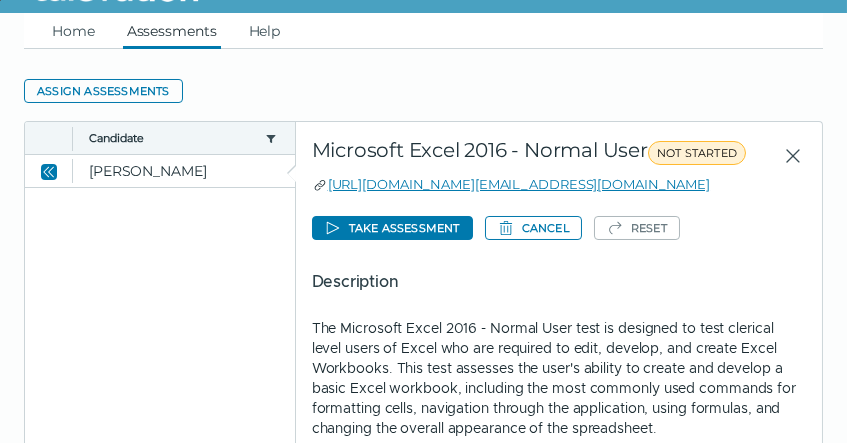 scroll, scrollTop: 0, scrollLeft: 0, axis: both 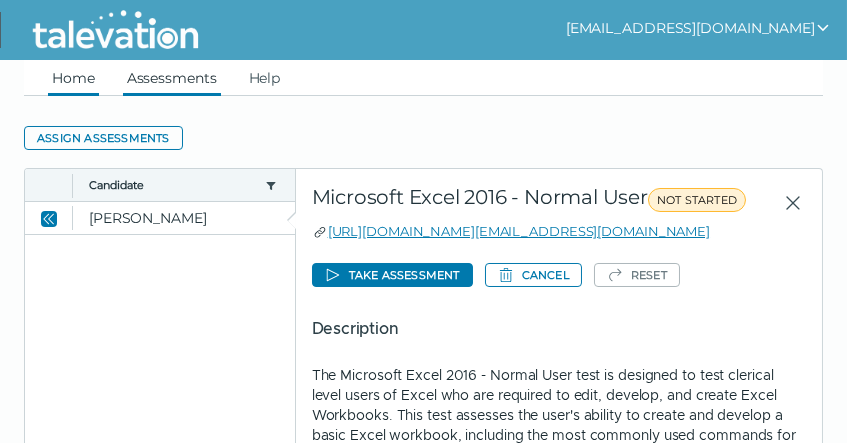 click on "Home" at bounding box center [73, 78] 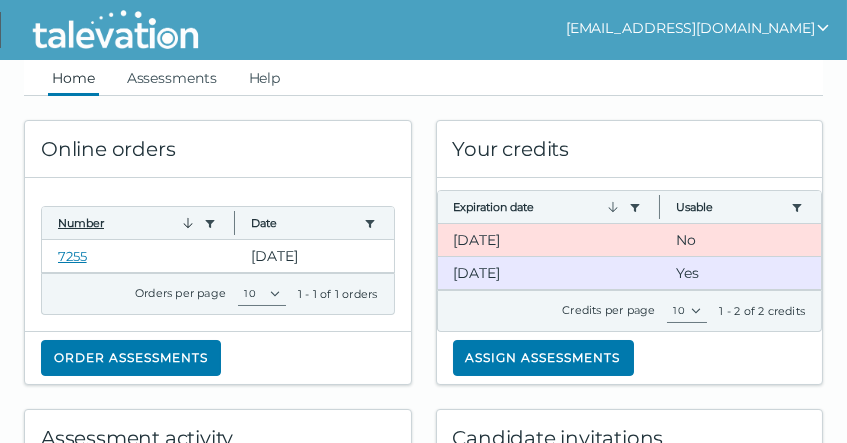 click 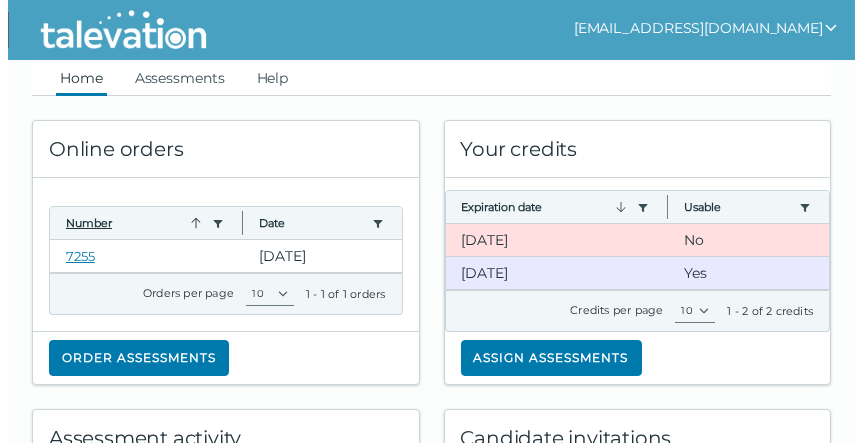 scroll, scrollTop: 100, scrollLeft: 0, axis: vertical 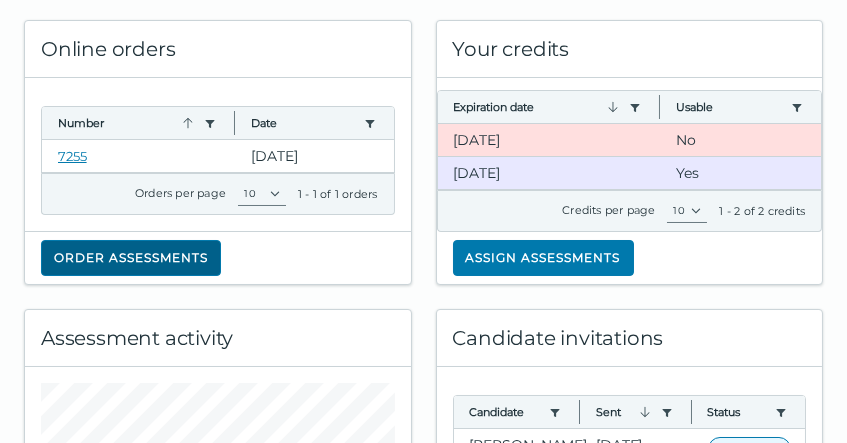 click on "Order assessments" 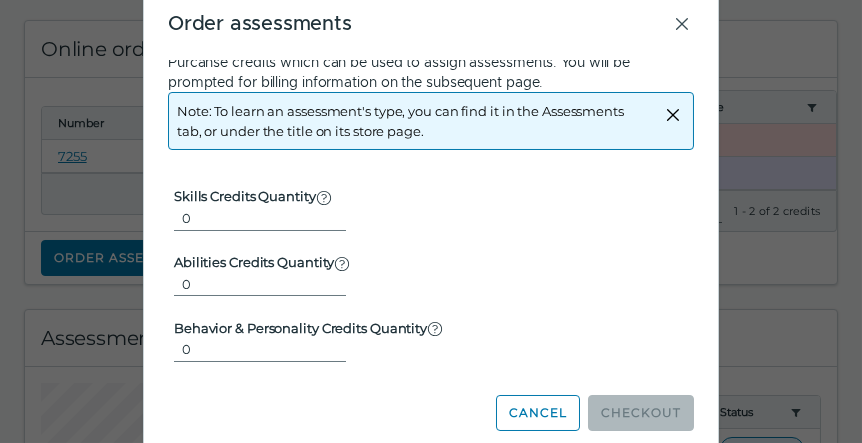 scroll, scrollTop: 0, scrollLeft: 0, axis: both 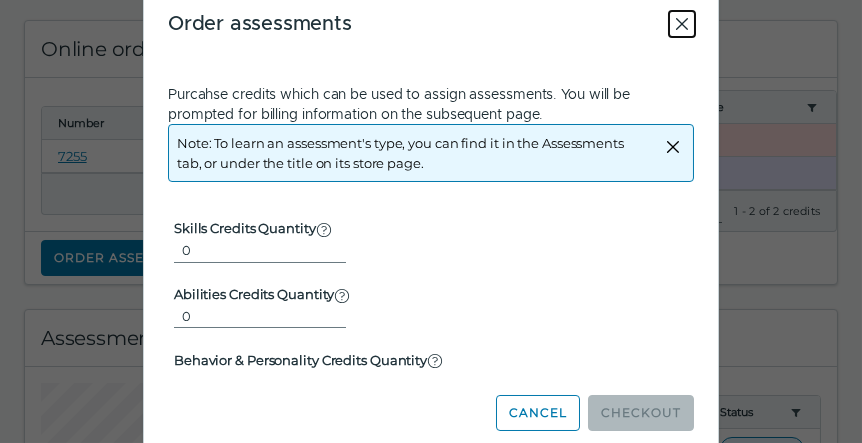 click 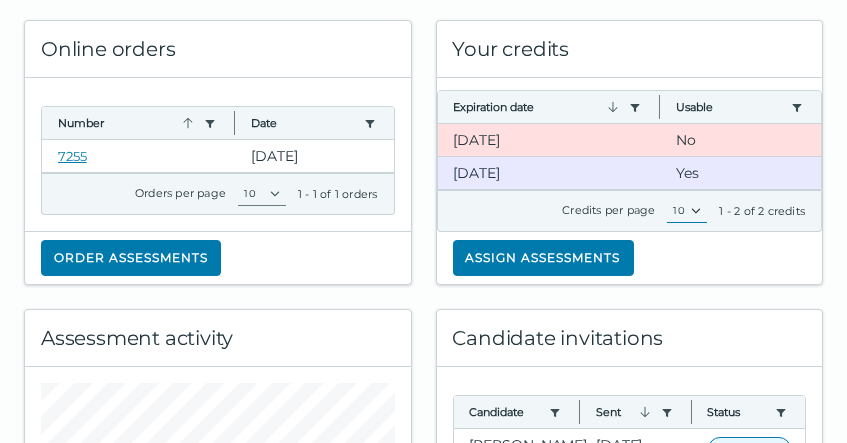 click on "10" at bounding box center [687, 211] 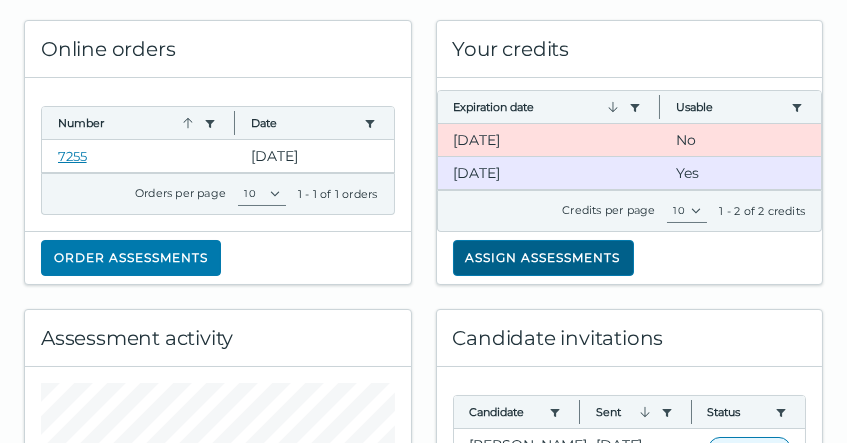 click on "Assign assessments" 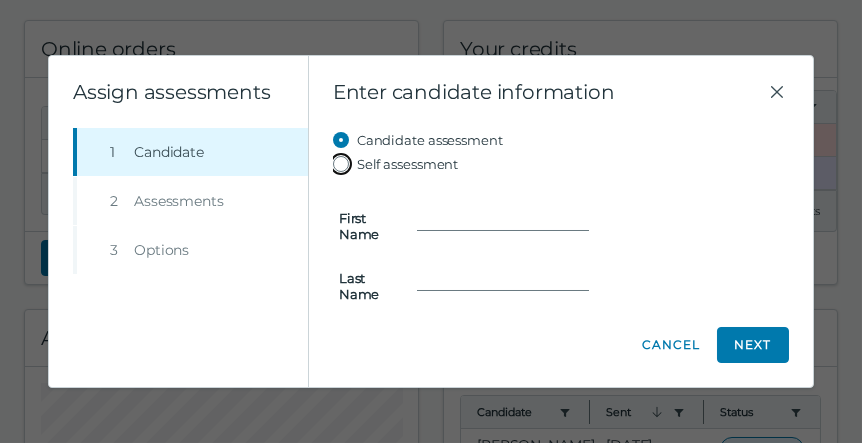 click on "Self assessment" at bounding box center (345, 164) 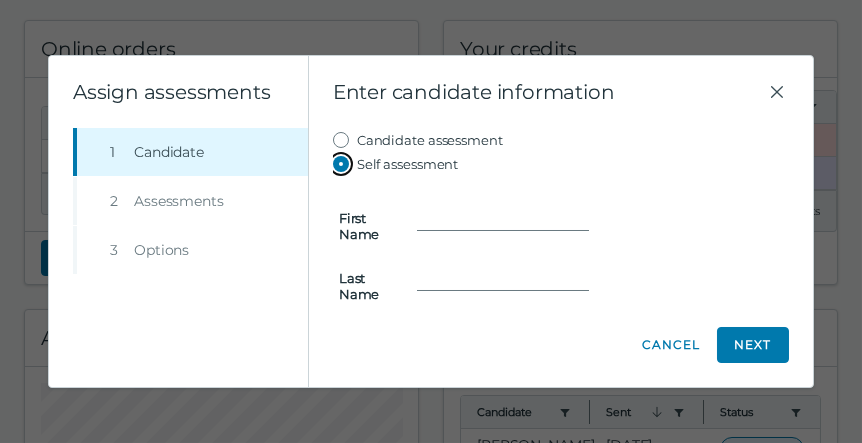 type on "[PERSON_NAME]" 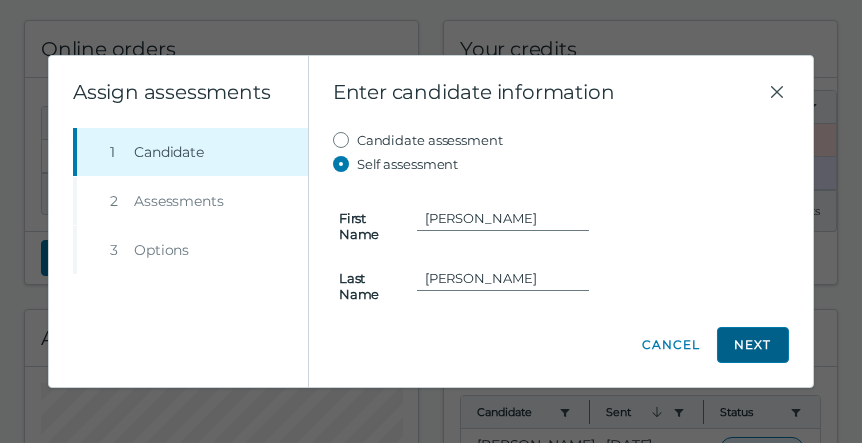 click on "Next" 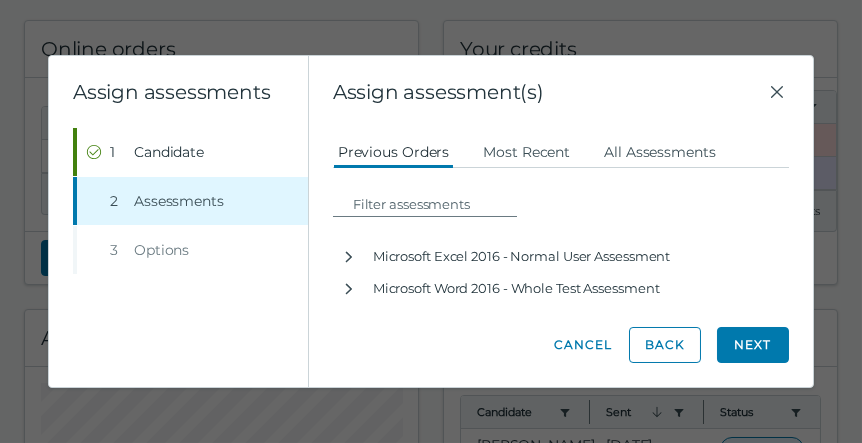 scroll, scrollTop: 17, scrollLeft: 0, axis: vertical 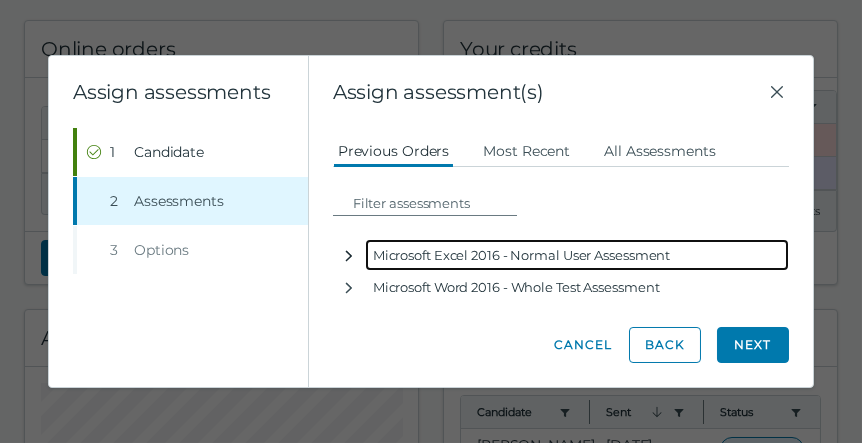 click 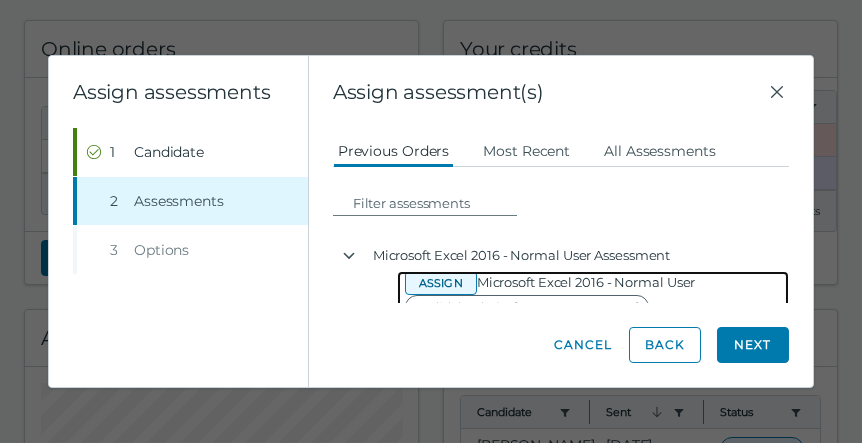 click on "Assign" at bounding box center [441, 283] 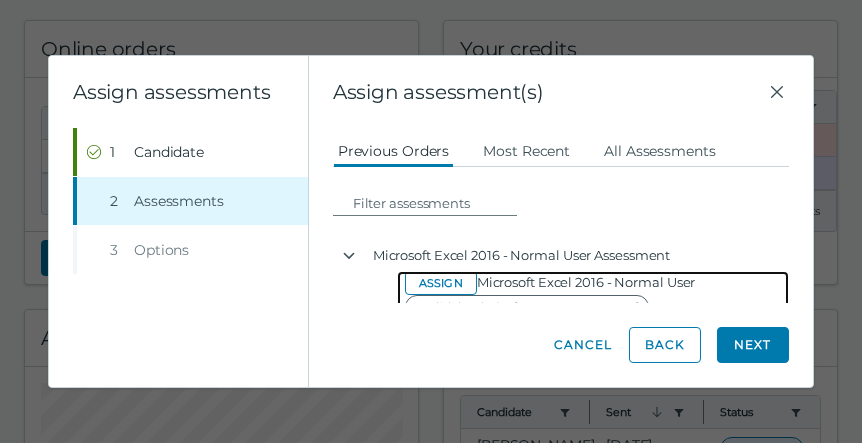 scroll, scrollTop: 58, scrollLeft: 0, axis: vertical 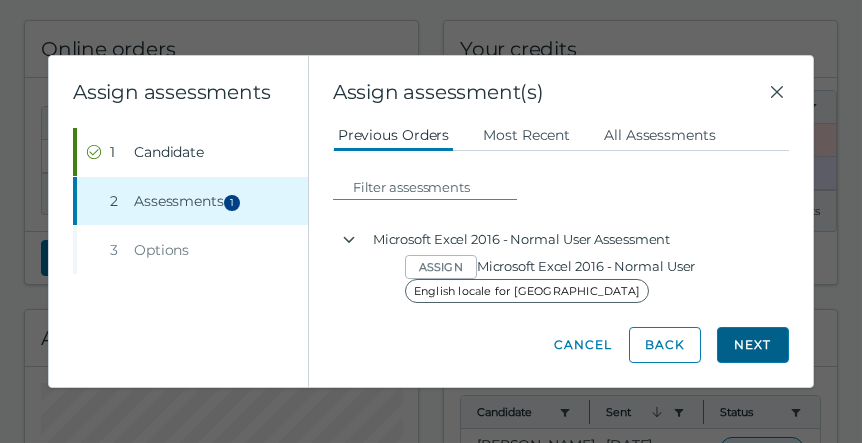 click on "Next" 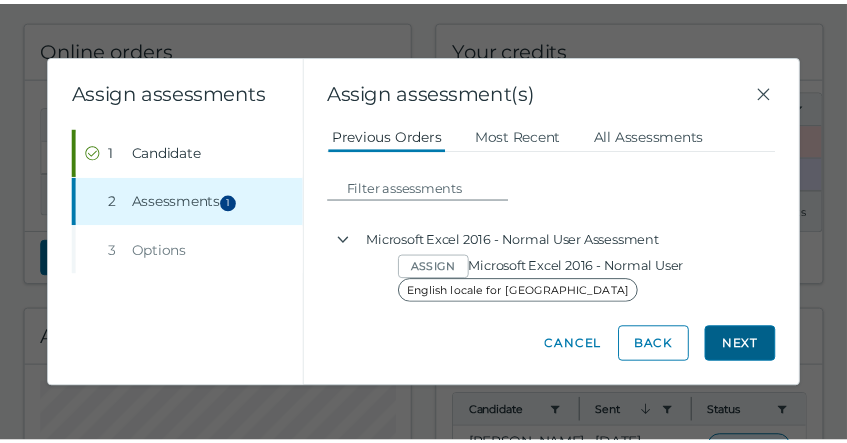 scroll, scrollTop: 0, scrollLeft: 0, axis: both 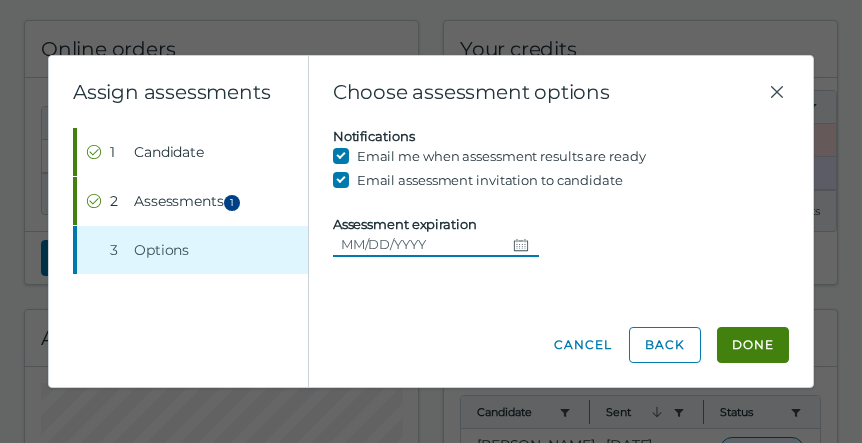 click 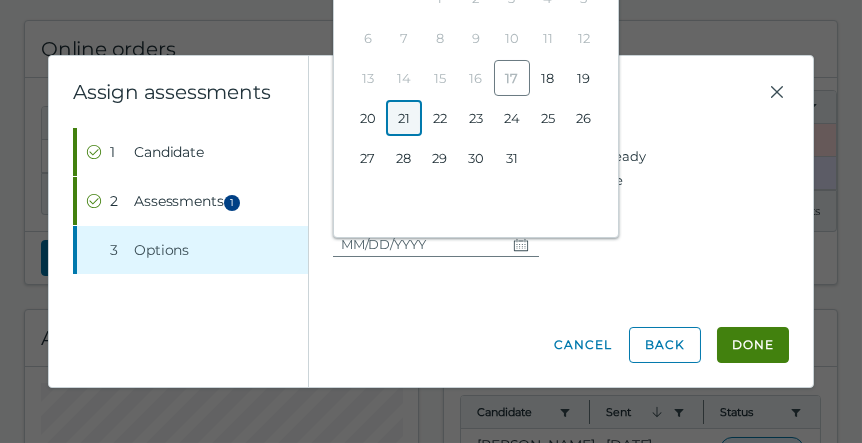 click on "21" 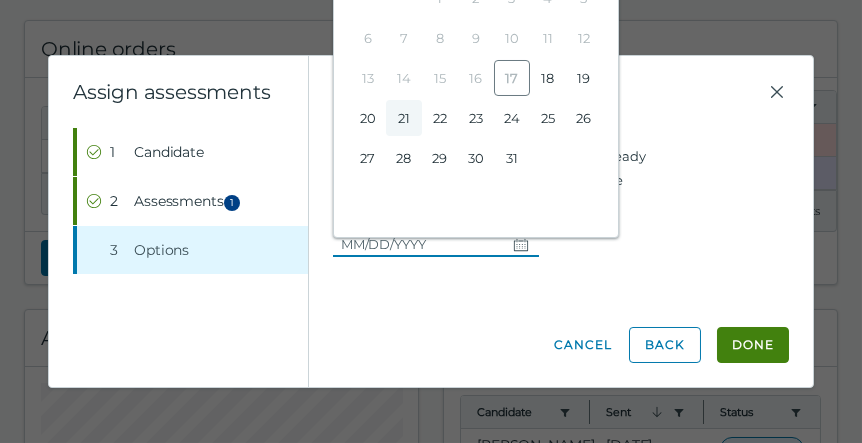type on "[DATE]" 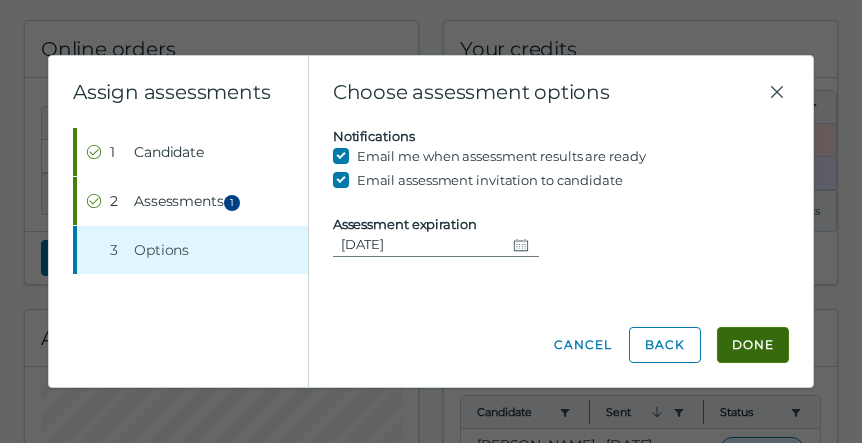 click on "Done" 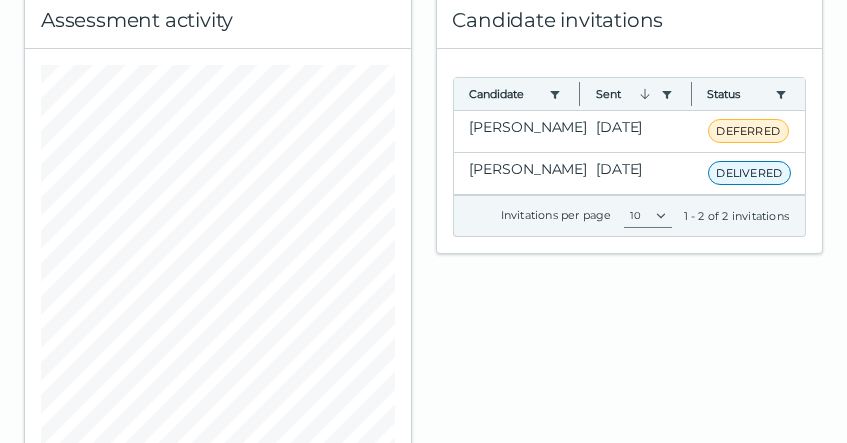 scroll, scrollTop: 300, scrollLeft: 0, axis: vertical 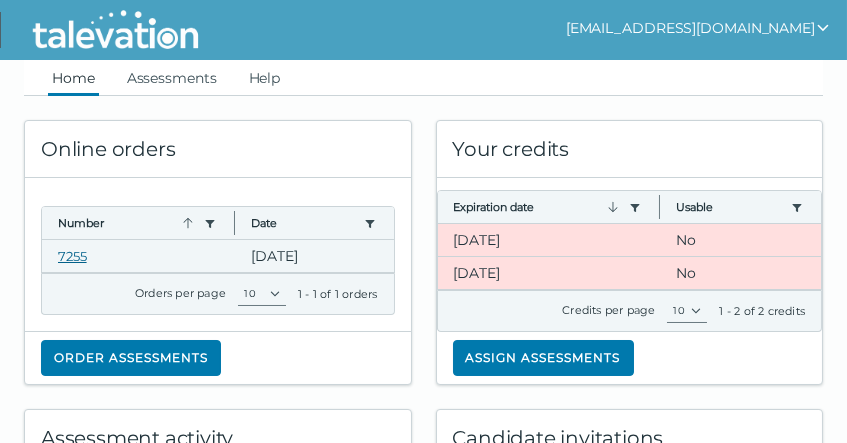click on "7255" 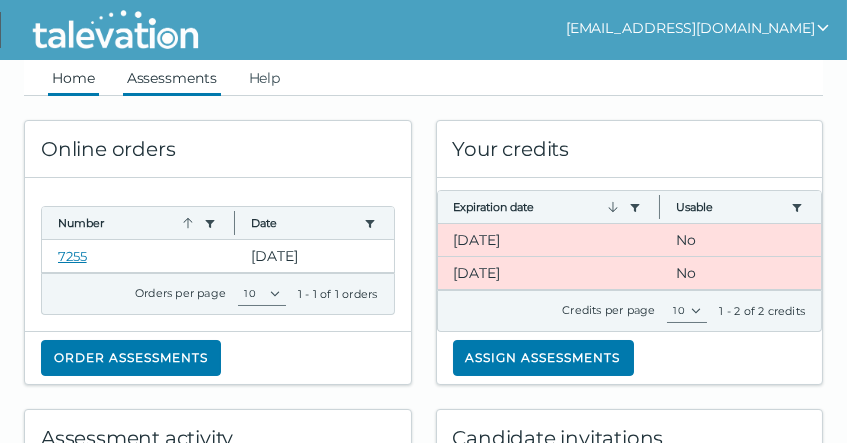 click on "Assessments" at bounding box center (172, 78) 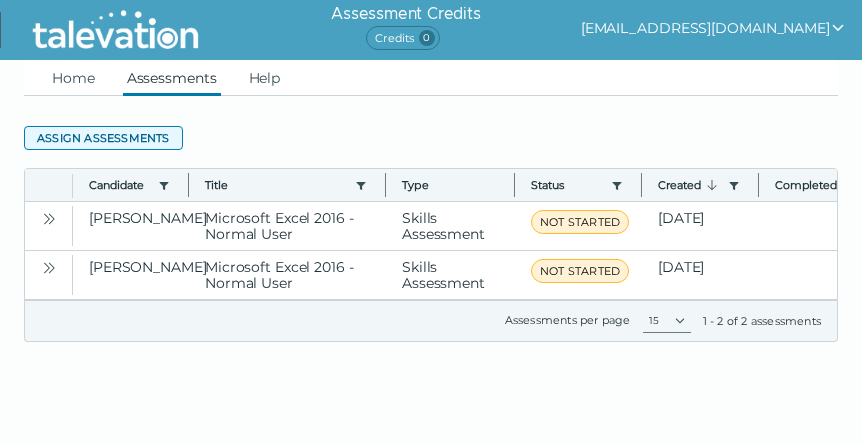 click on "Assign assessments" 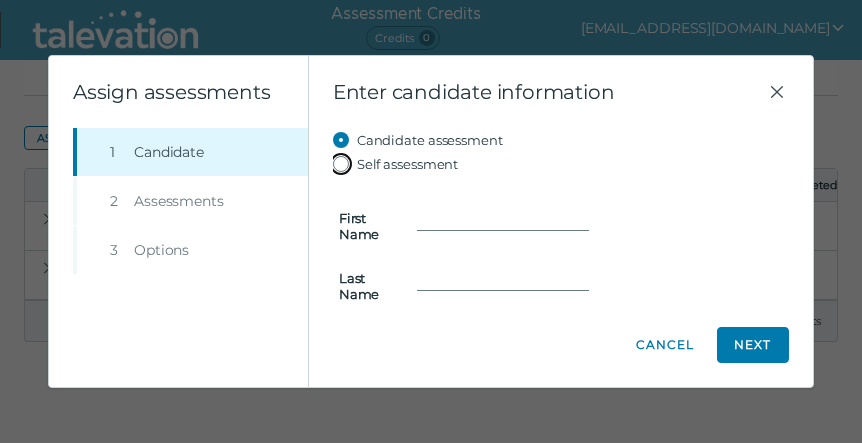 click on "Self assessment" at bounding box center [345, 164] 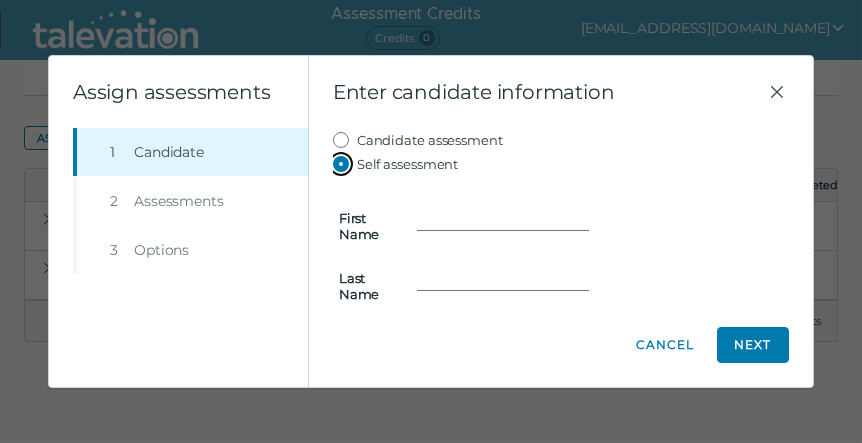 type on "[PERSON_NAME]" 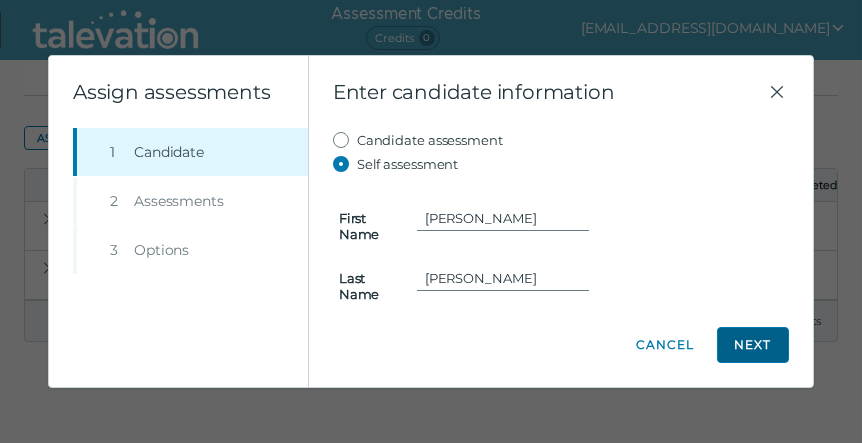 click on "Next" 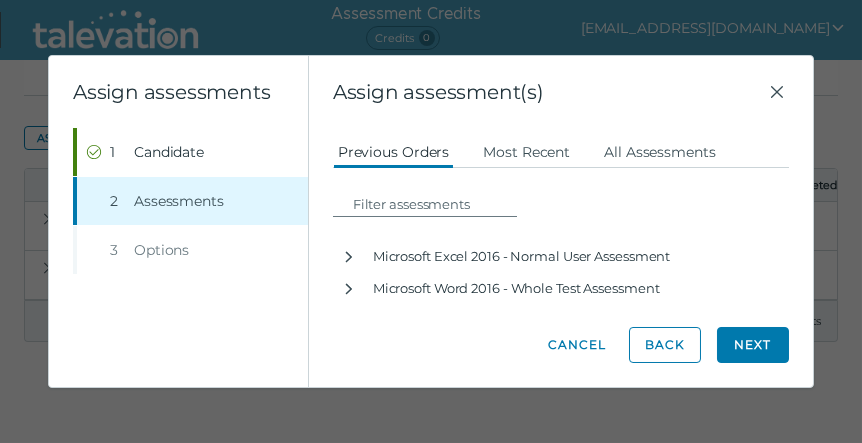 scroll, scrollTop: 17, scrollLeft: 0, axis: vertical 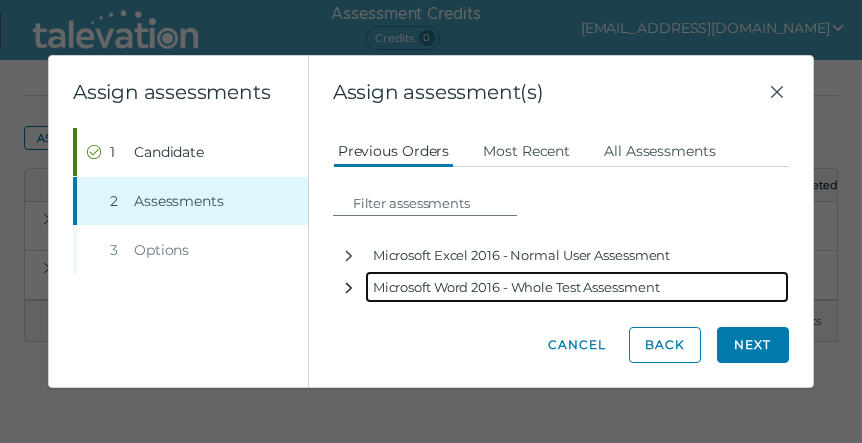 click 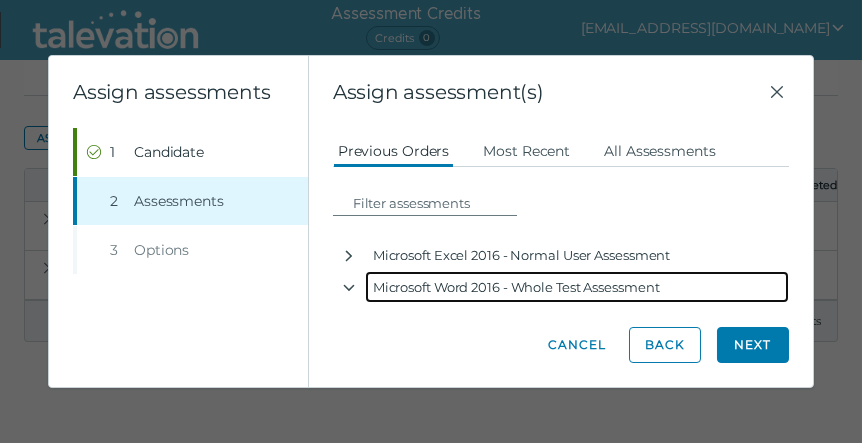 scroll, scrollTop: 78, scrollLeft: 0, axis: vertical 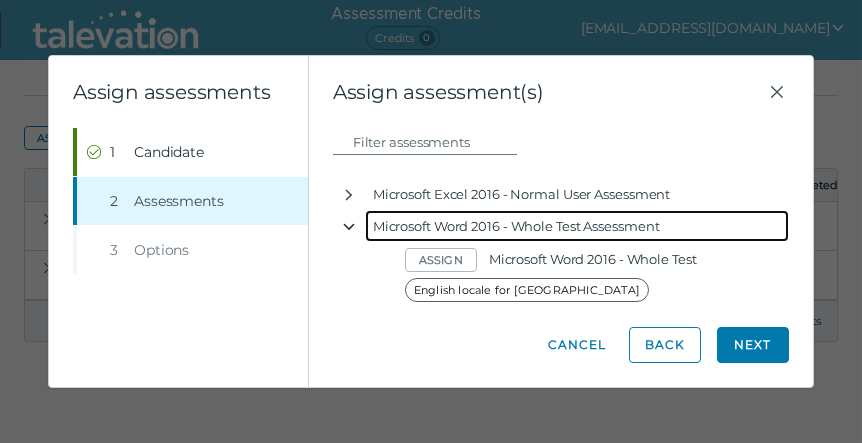 click 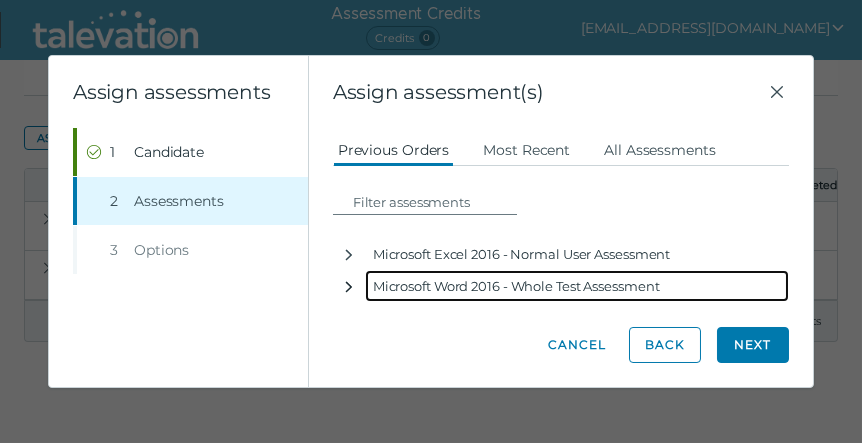 scroll, scrollTop: 17, scrollLeft: 0, axis: vertical 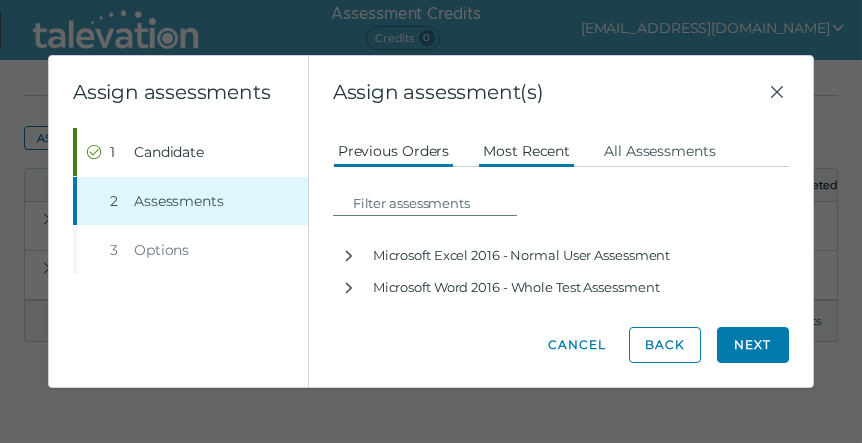click on "Most Recent" at bounding box center [526, 150] 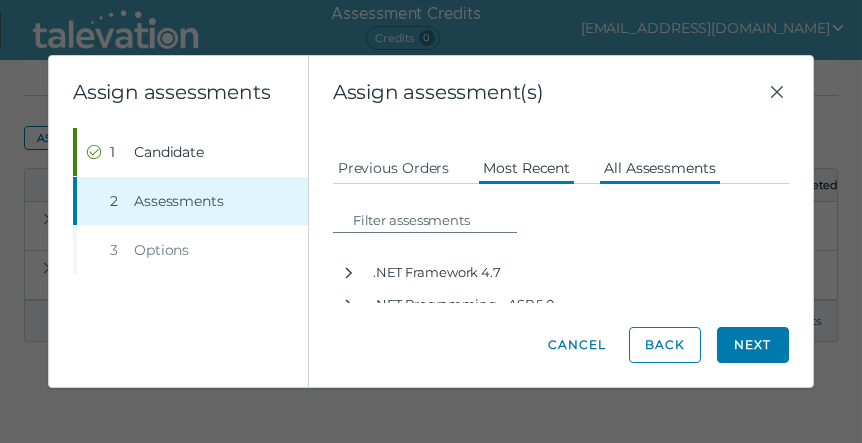 click on "All Assessments" at bounding box center (660, 167) 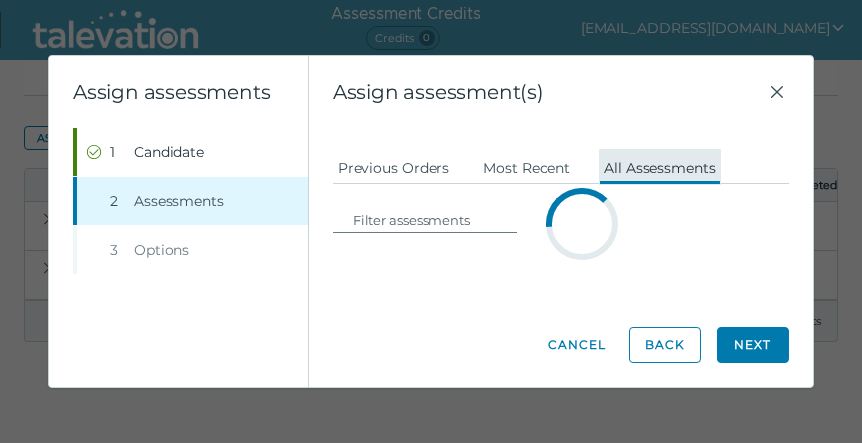 scroll, scrollTop: 0, scrollLeft: 0, axis: both 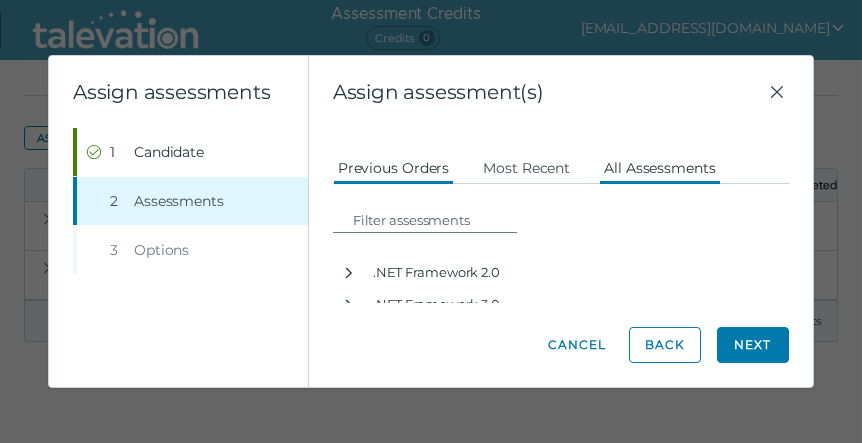 click on "Previous Orders" at bounding box center (394, 167) 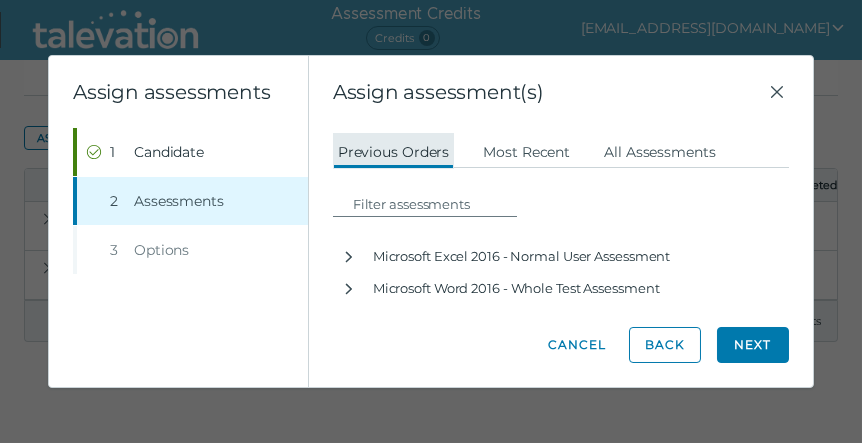 scroll, scrollTop: 17, scrollLeft: 0, axis: vertical 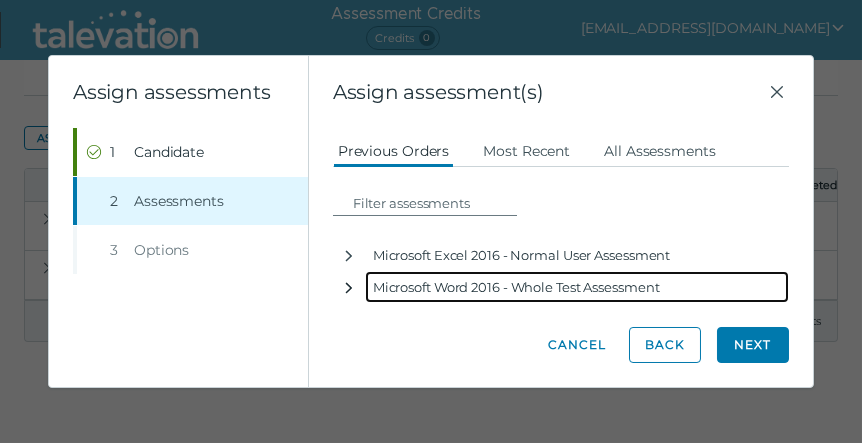 click 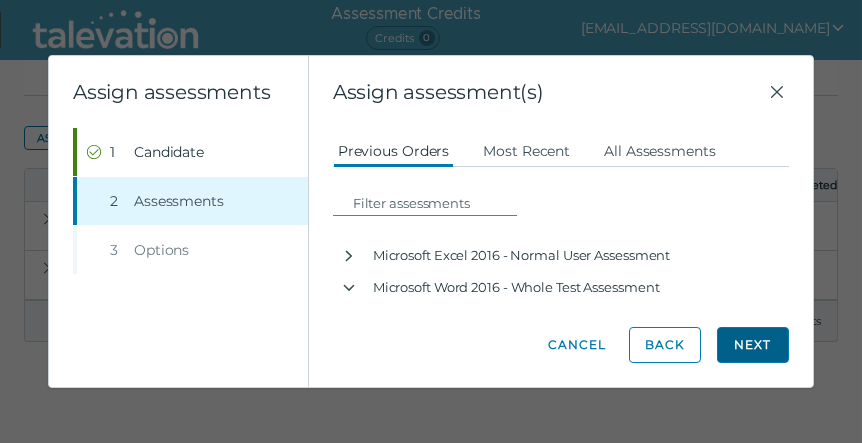 click on "Next" 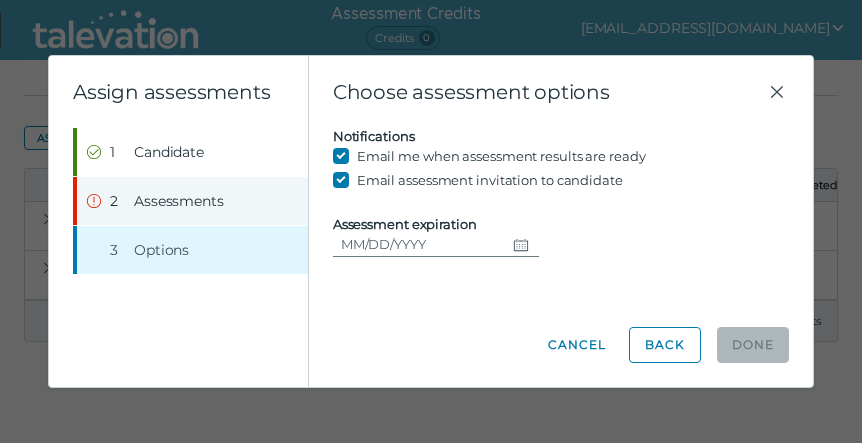 click 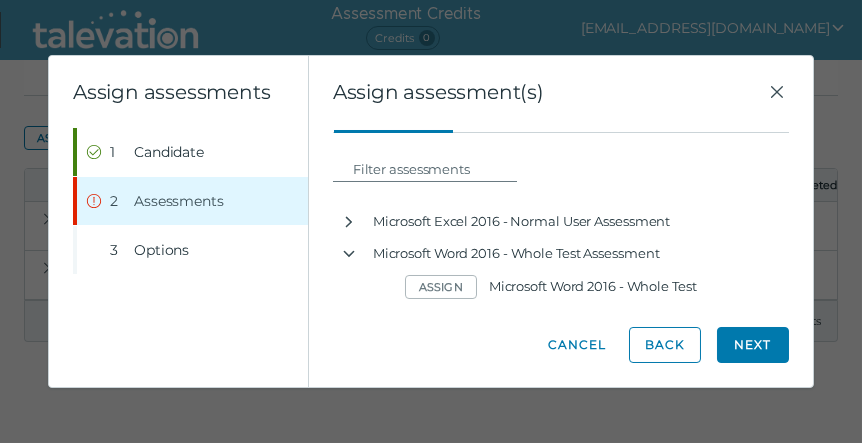 scroll, scrollTop: 78, scrollLeft: 0, axis: vertical 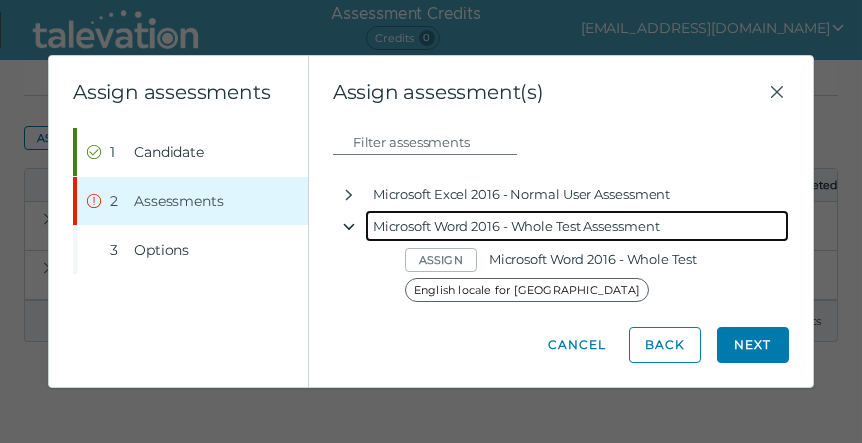 click 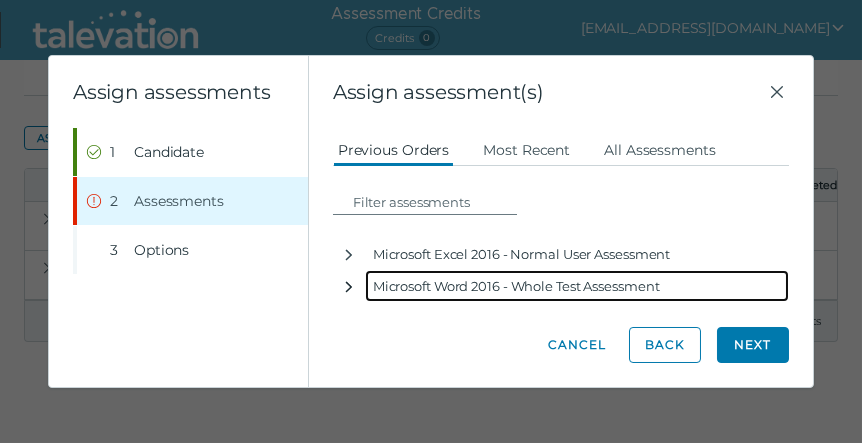 scroll, scrollTop: 17, scrollLeft: 0, axis: vertical 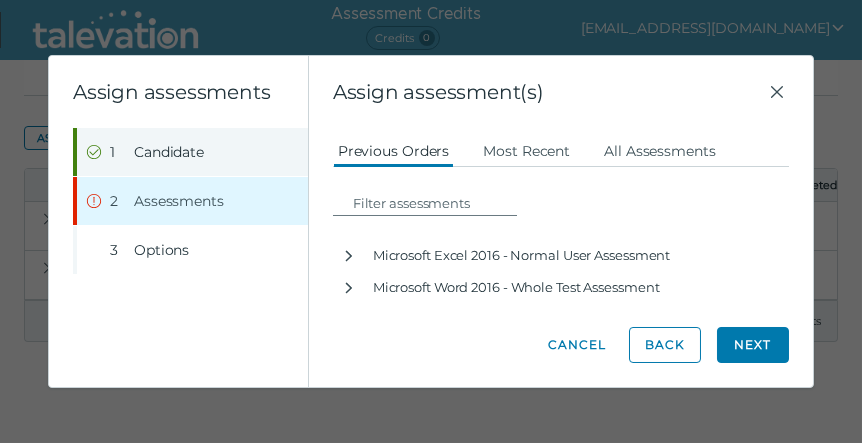 click 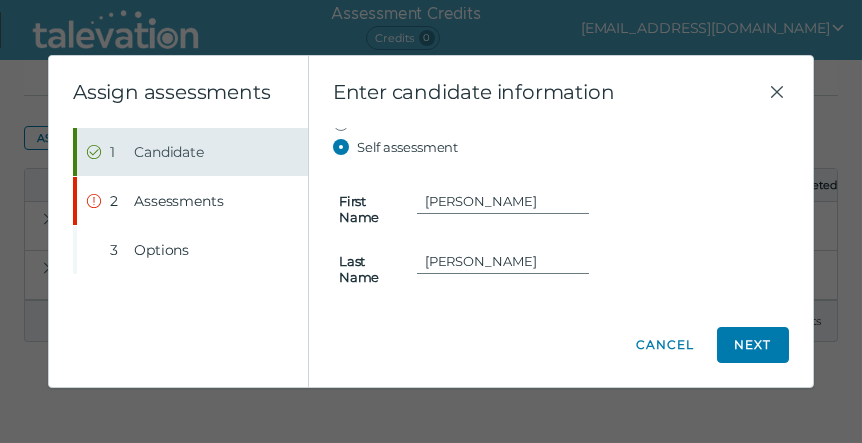 scroll, scrollTop: 0, scrollLeft: 0, axis: both 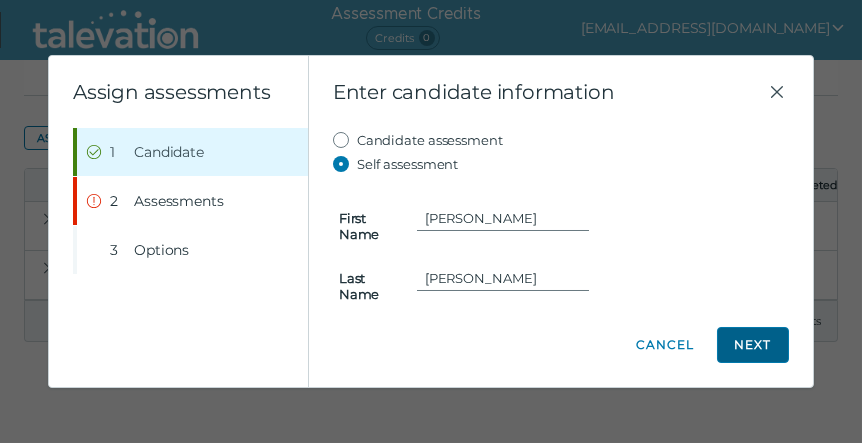 click on "Next" 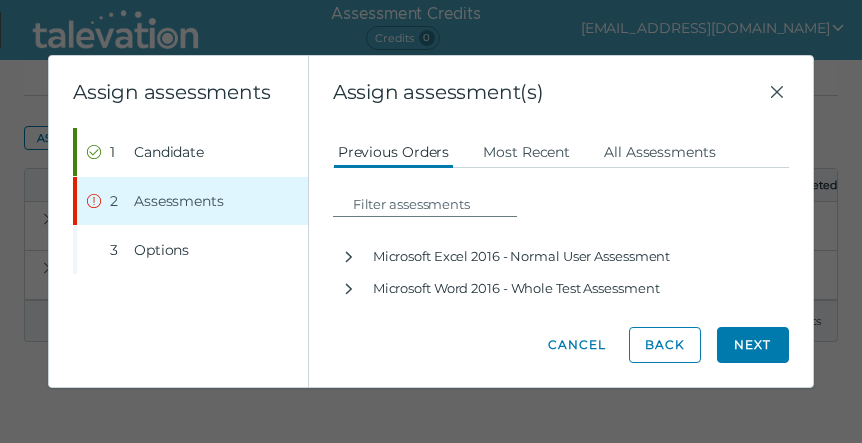 scroll, scrollTop: 17, scrollLeft: 0, axis: vertical 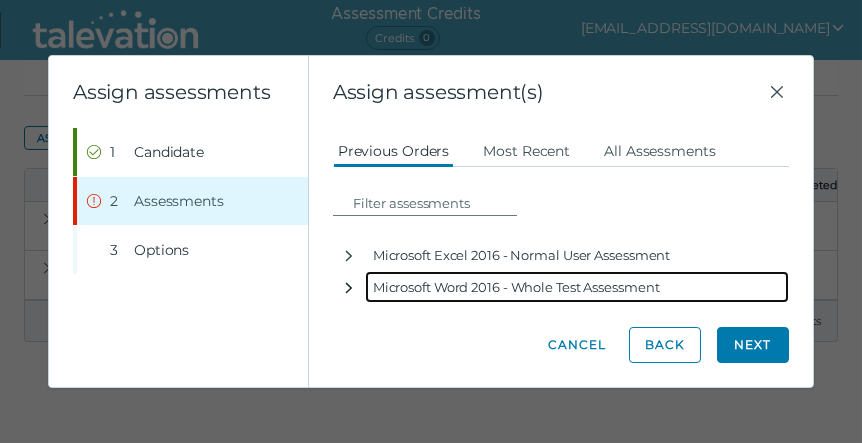 click 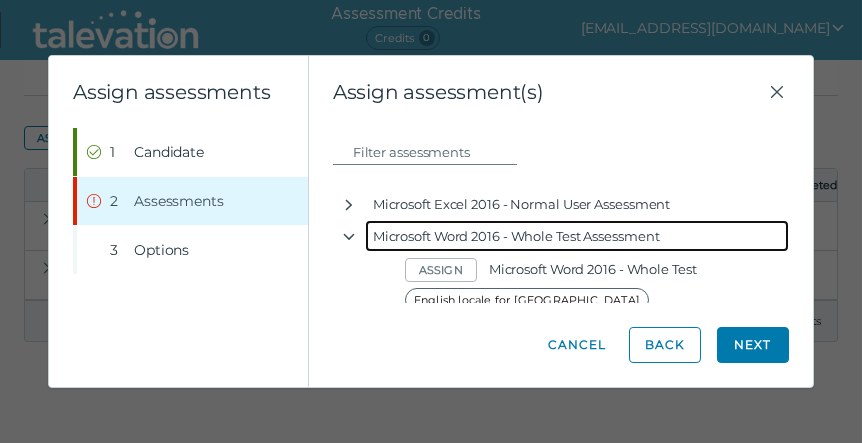 scroll, scrollTop: 78, scrollLeft: 0, axis: vertical 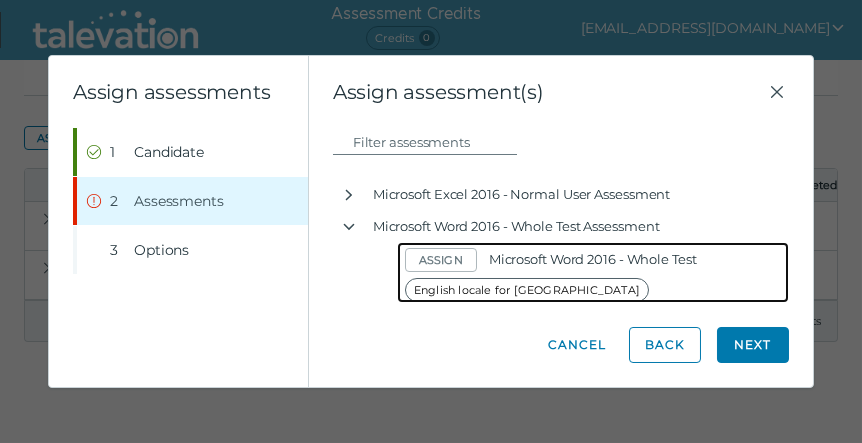 click on "English locale for [GEOGRAPHIC_DATA]" at bounding box center [527, 290] 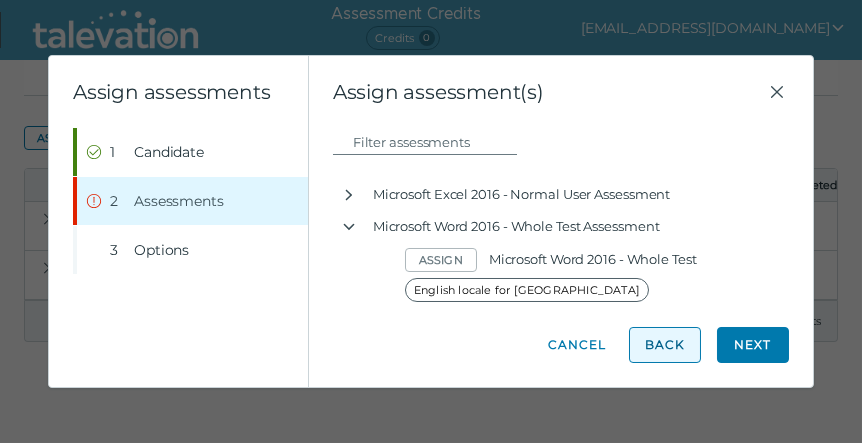 click on "Back" 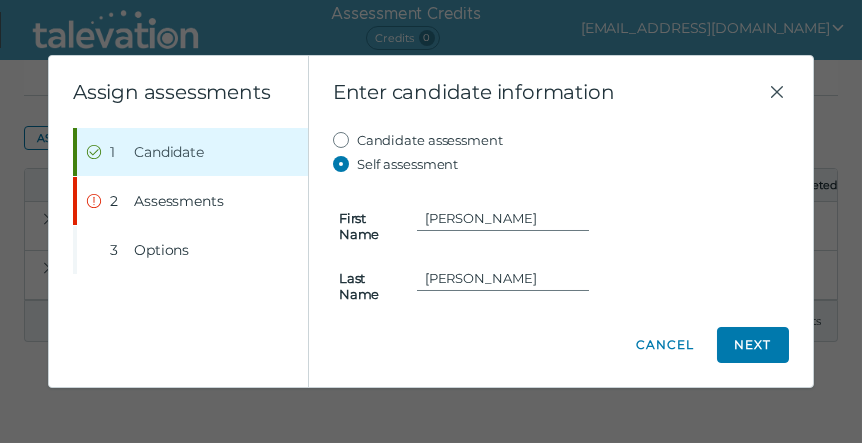 click on "Cancel" 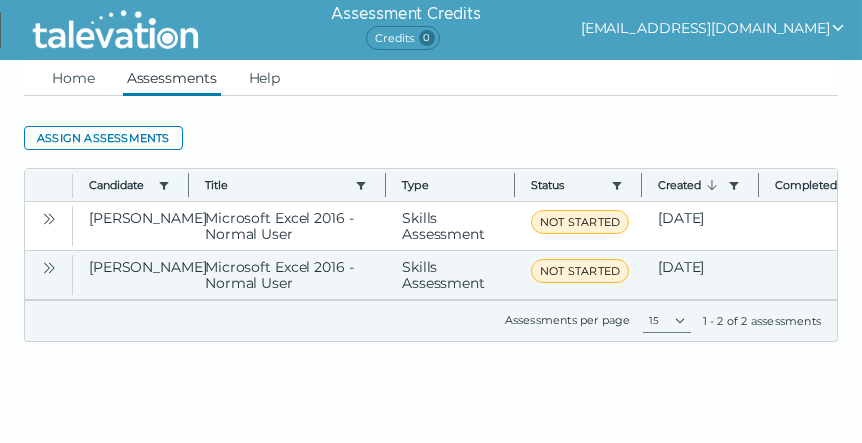 click 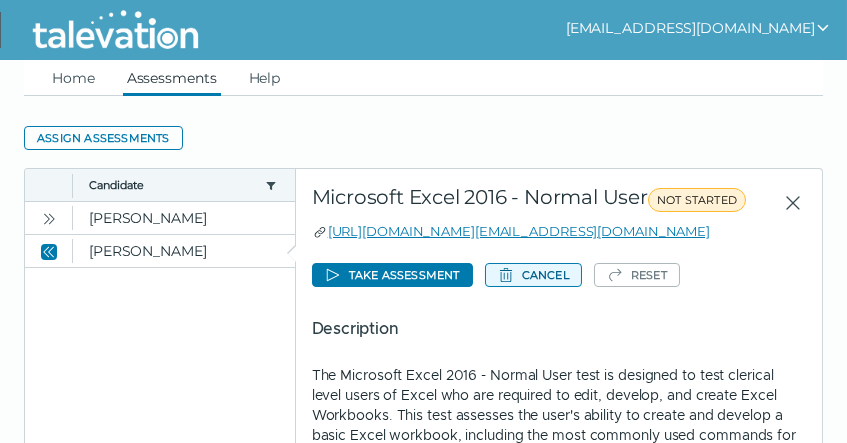 click on "Cancel" 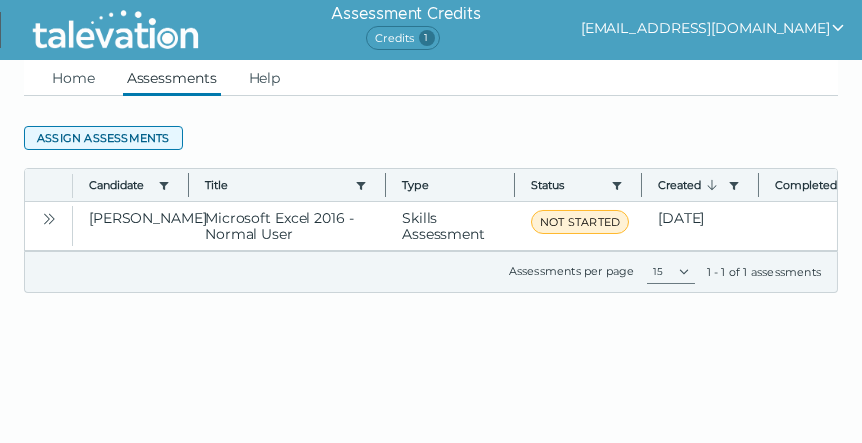 click on "Assign assessments" 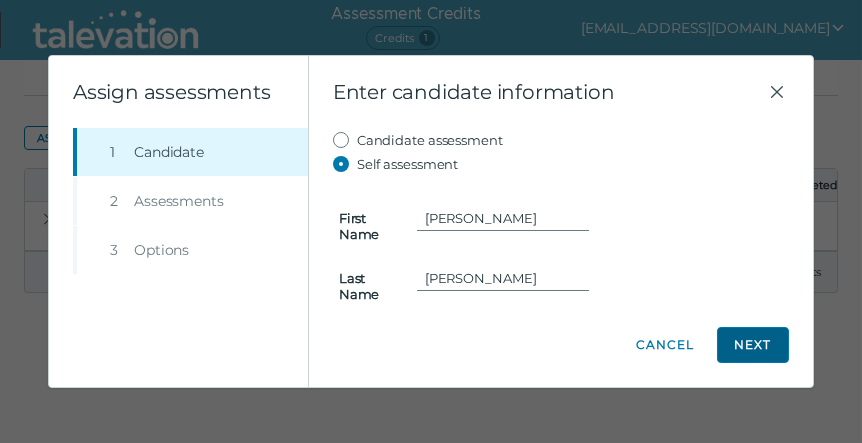 click on "Next" 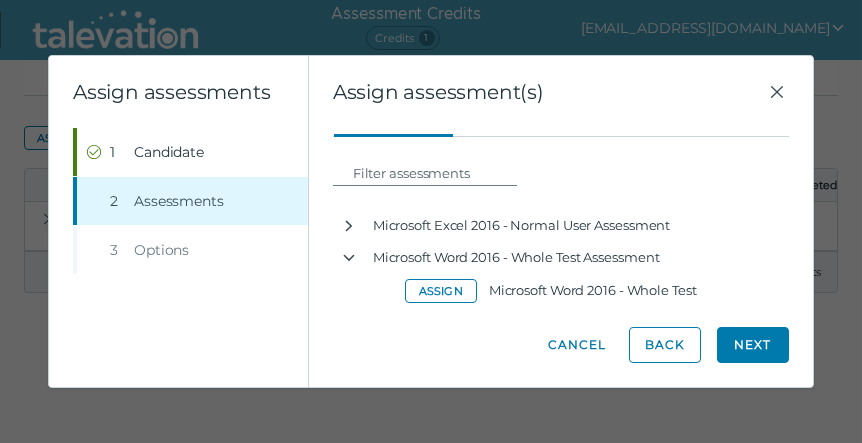 scroll, scrollTop: 78, scrollLeft: 0, axis: vertical 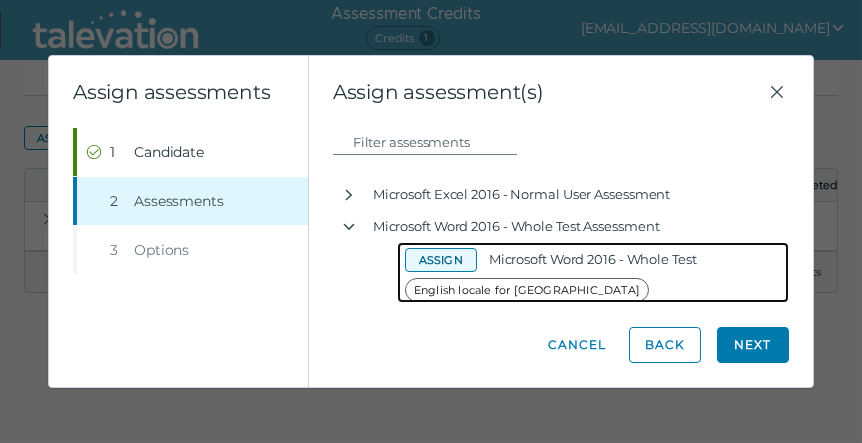click on "Assign" at bounding box center [441, 260] 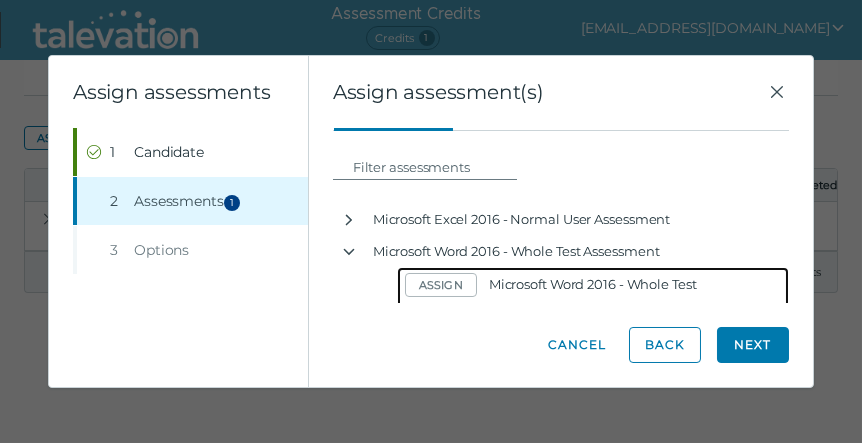 scroll, scrollTop: 102, scrollLeft: 0, axis: vertical 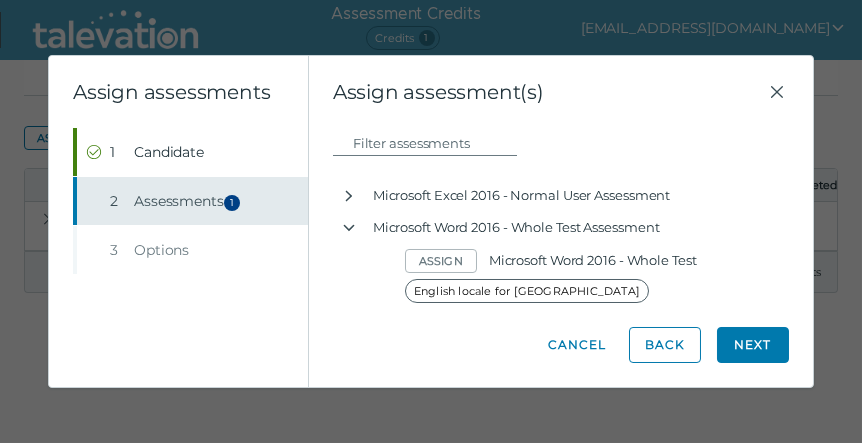 click on "Assessments  1" at bounding box center [190, 201] 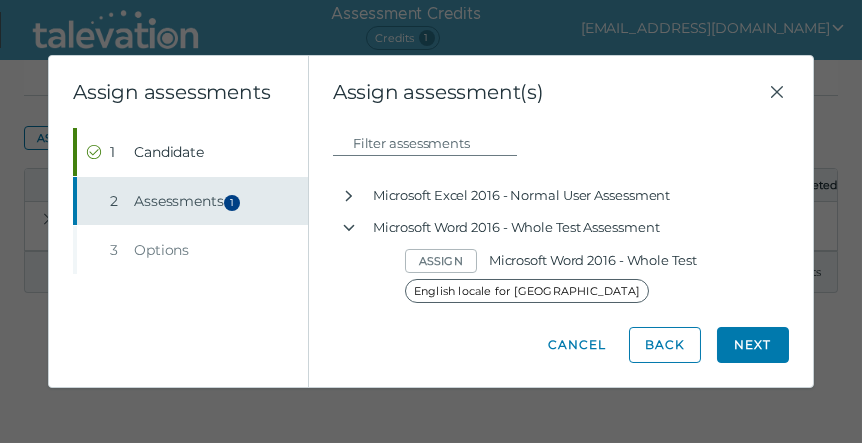 click on "1" at bounding box center (232, 203) 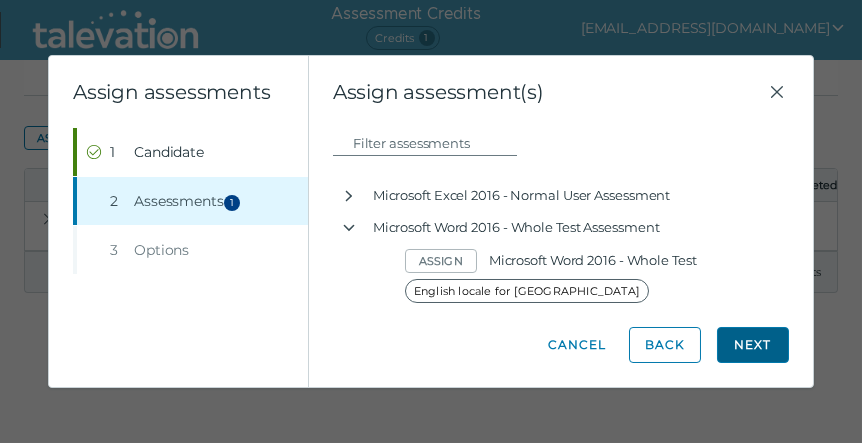 click on "Next" 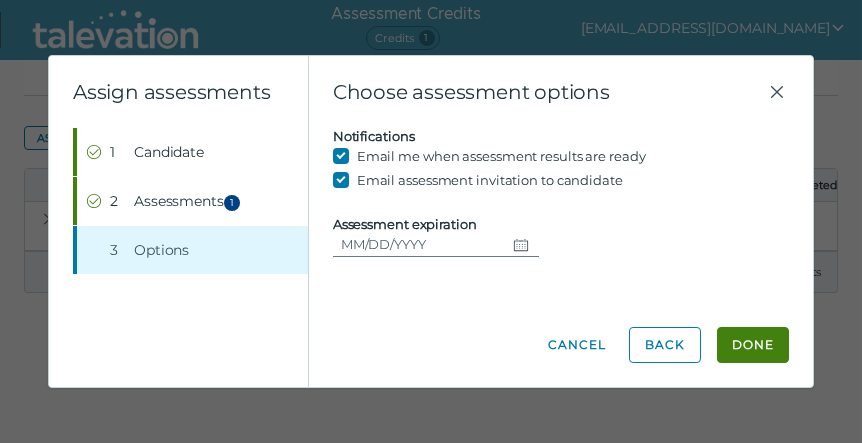 scroll, scrollTop: 0, scrollLeft: 0, axis: both 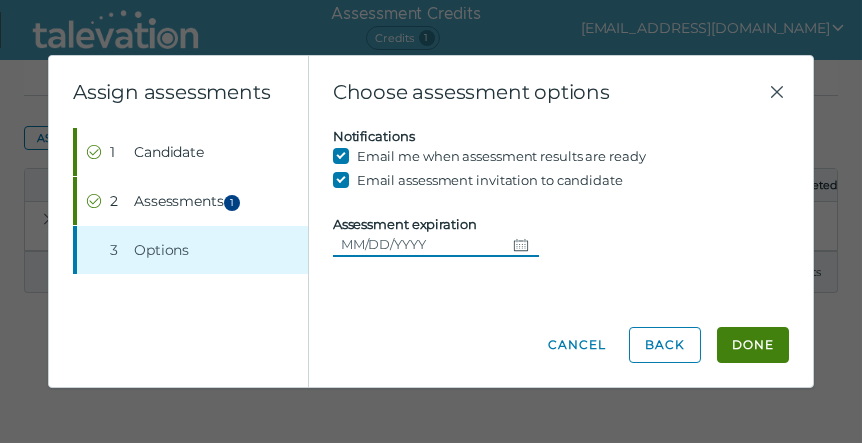click 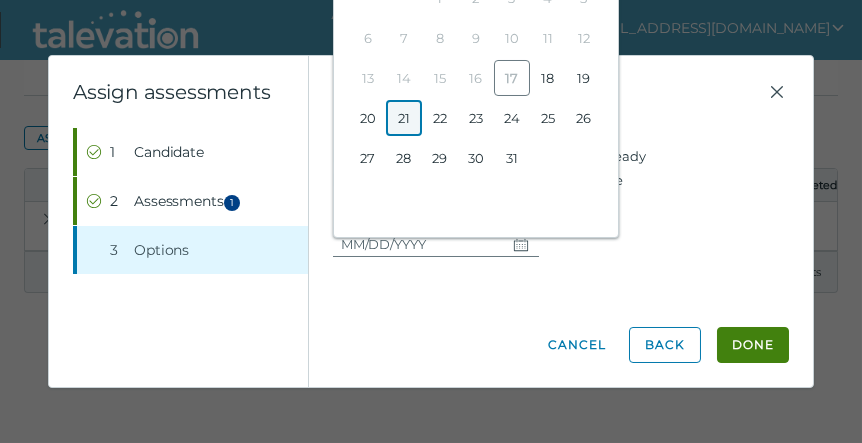 click on "21" 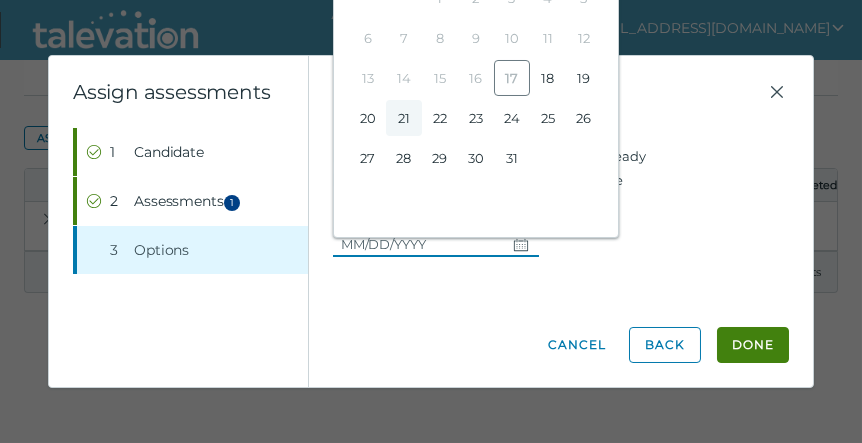 type on "[DATE]" 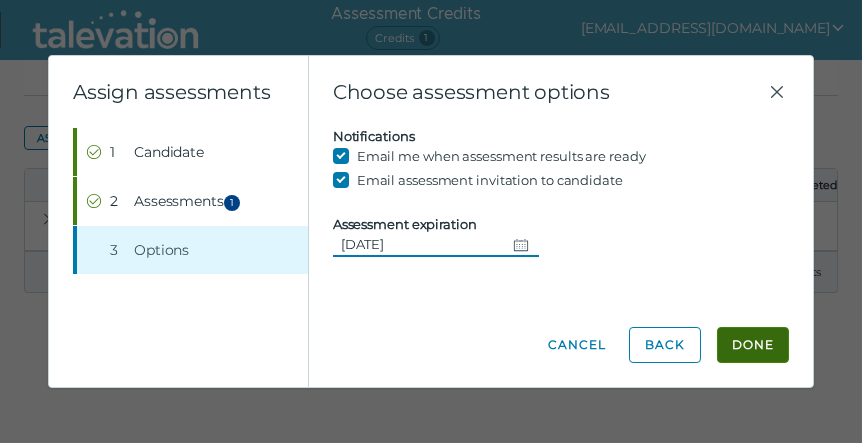 click on "Done" 